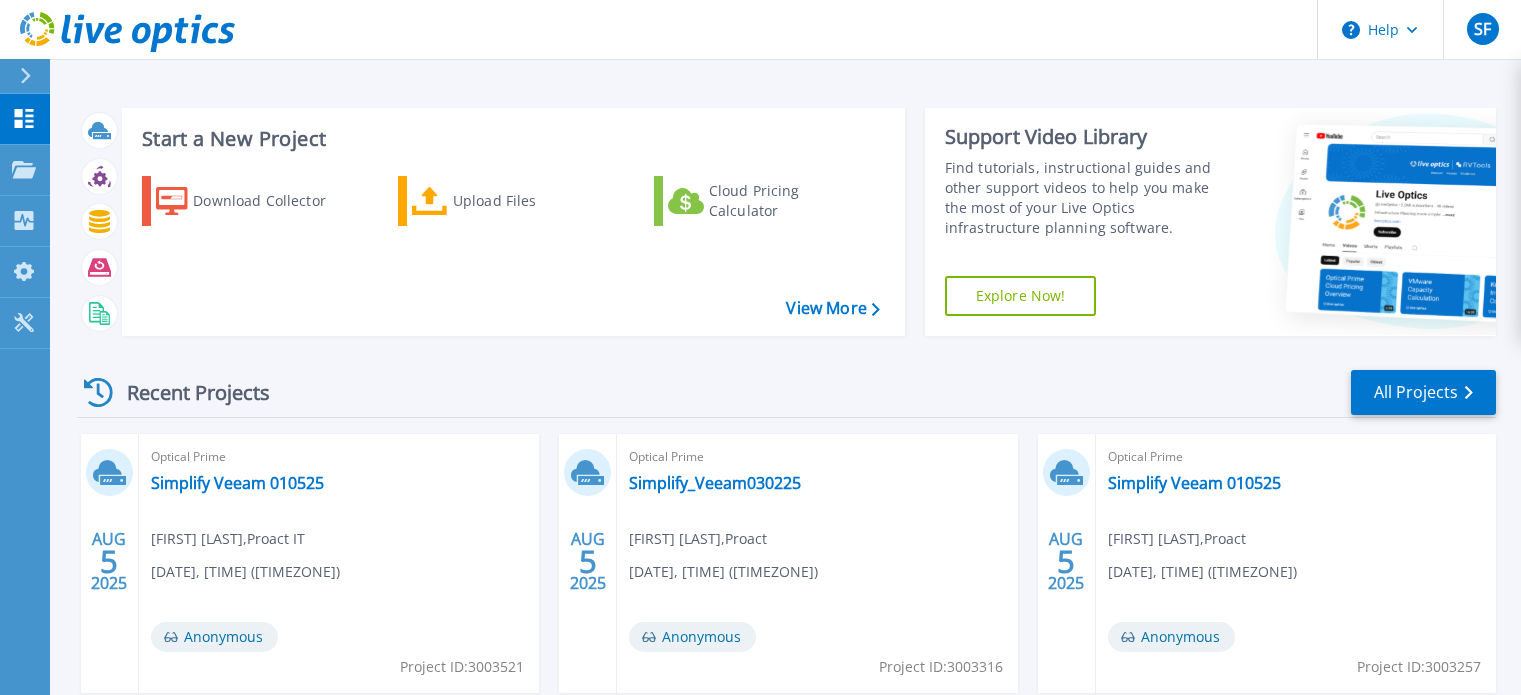 scroll, scrollTop: 113, scrollLeft: 0, axis: vertical 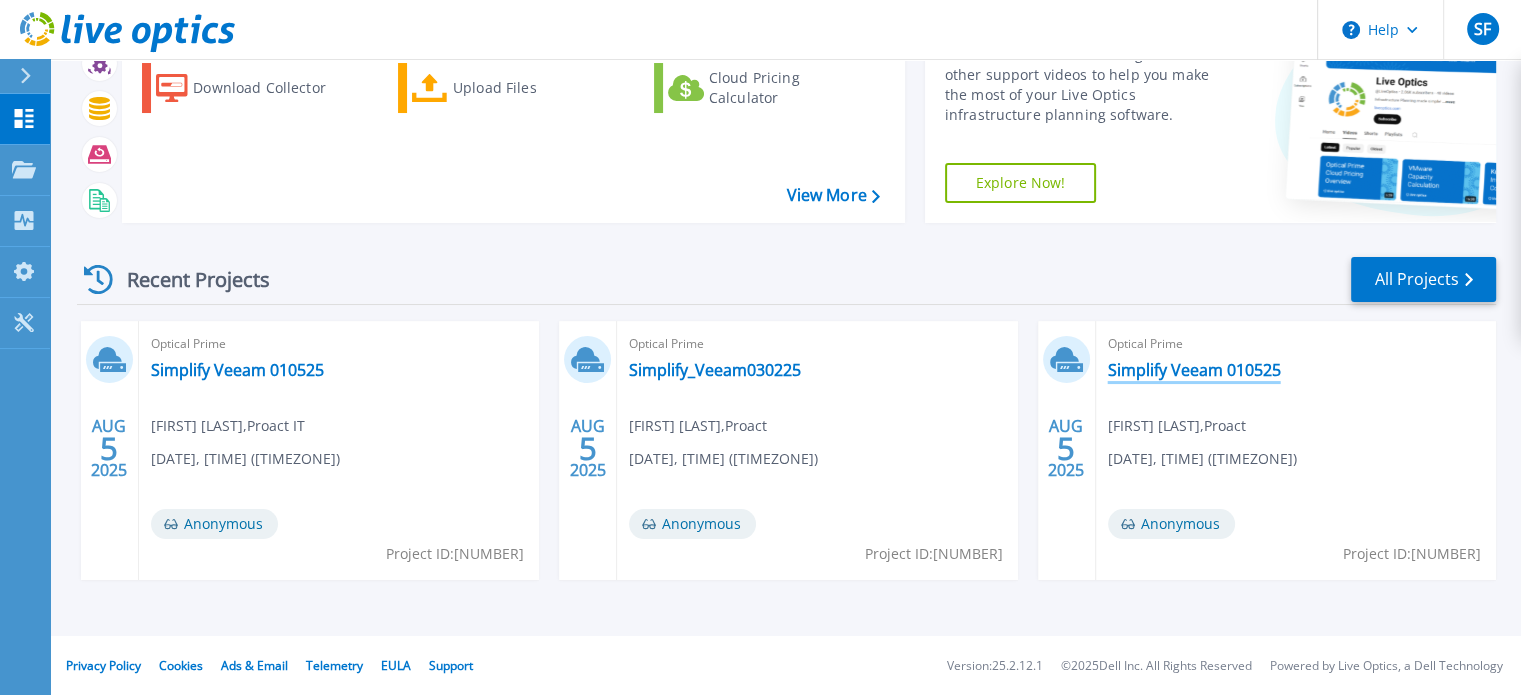 click on "Simplify Veeam 010525" at bounding box center (1194, 370) 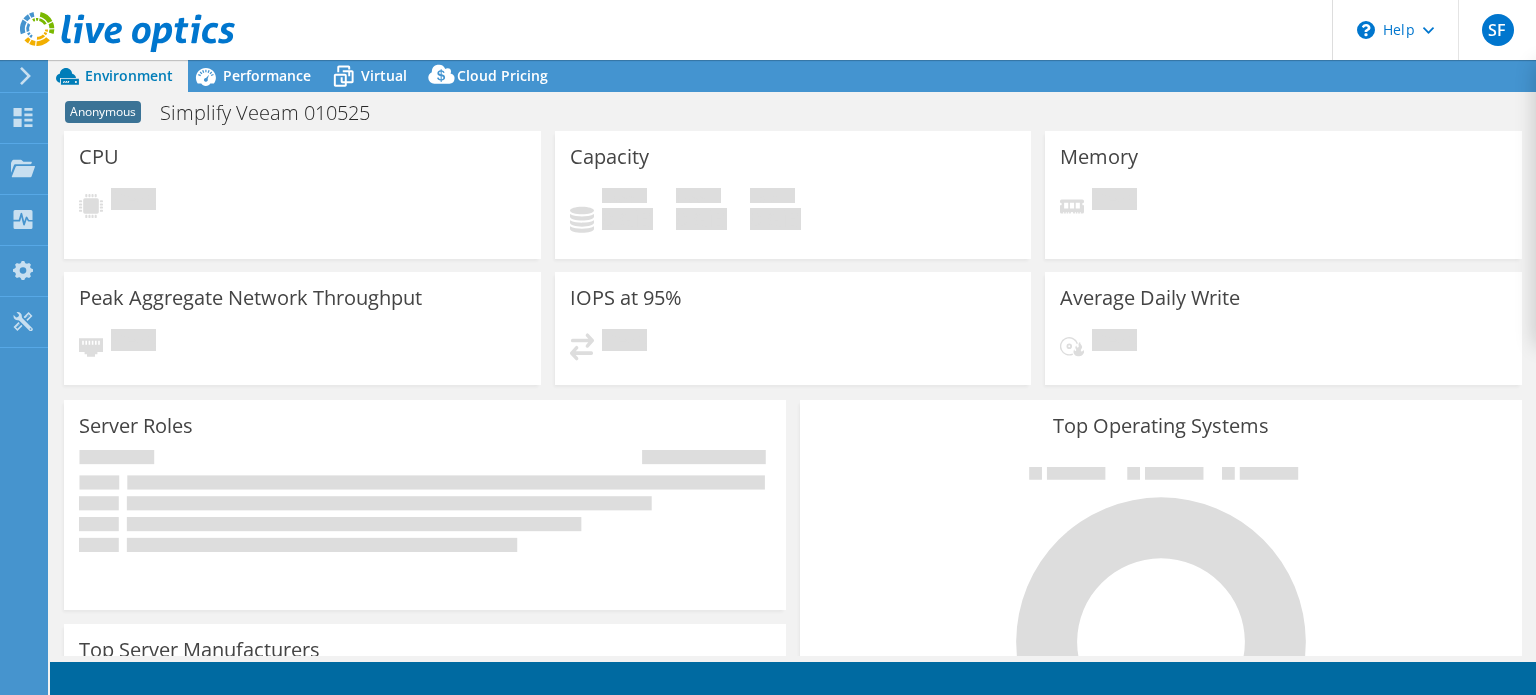 scroll, scrollTop: 0, scrollLeft: 0, axis: both 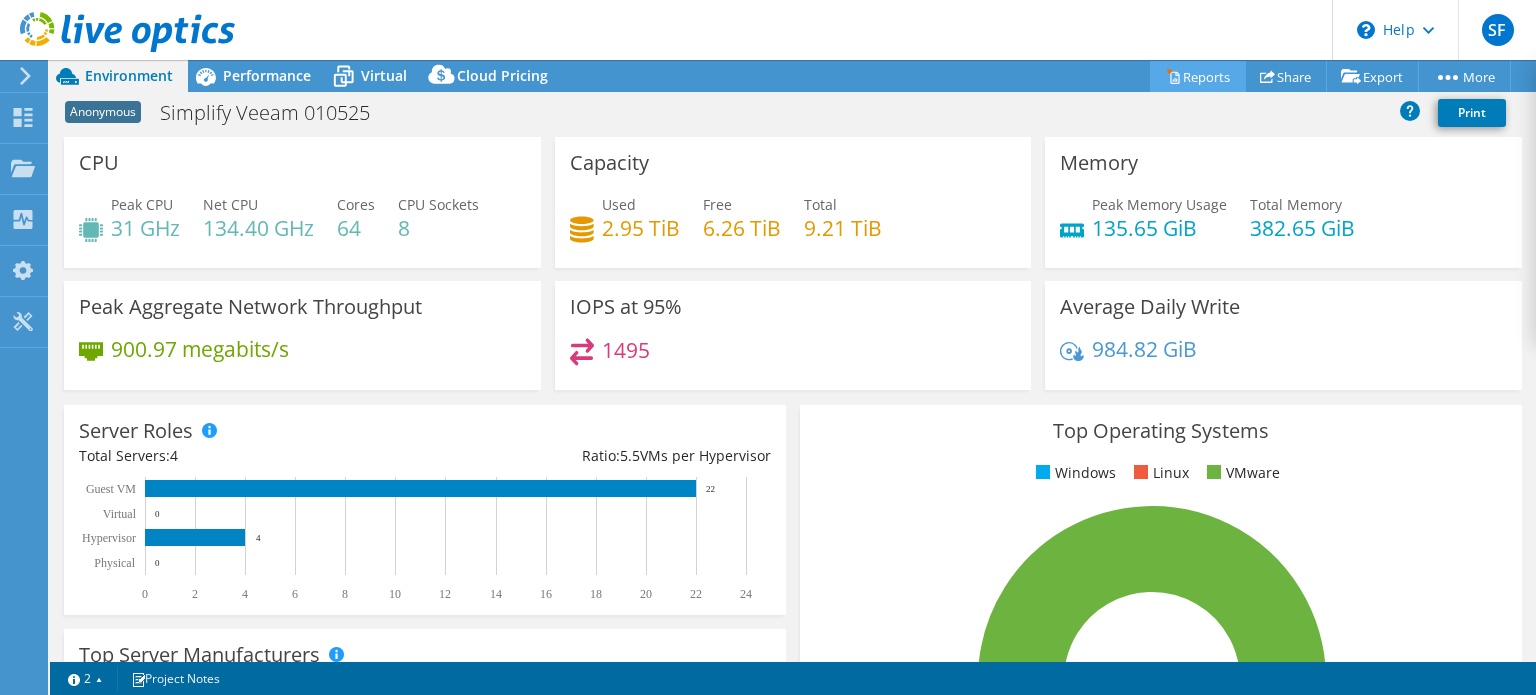 click on "Reports" at bounding box center (1198, 76) 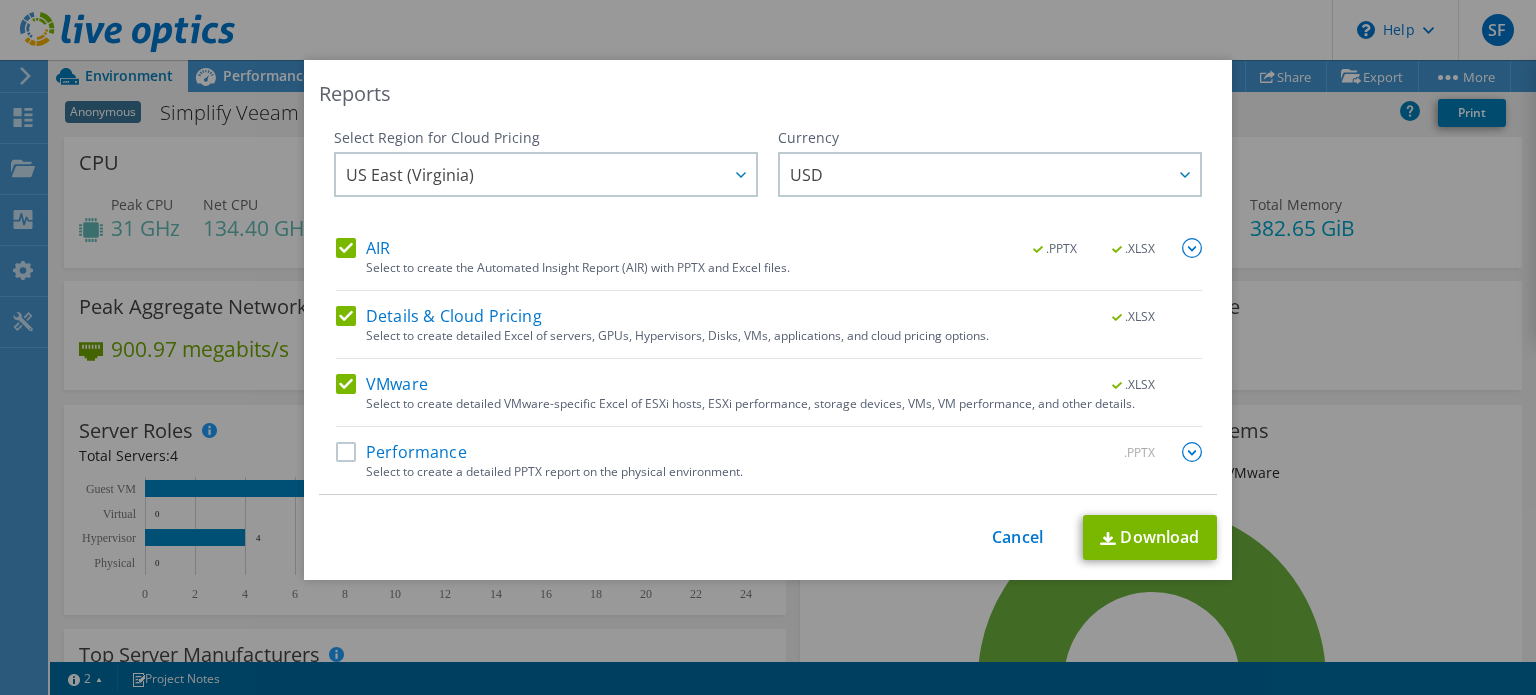 click on "AIR" at bounding box center [363, 248] 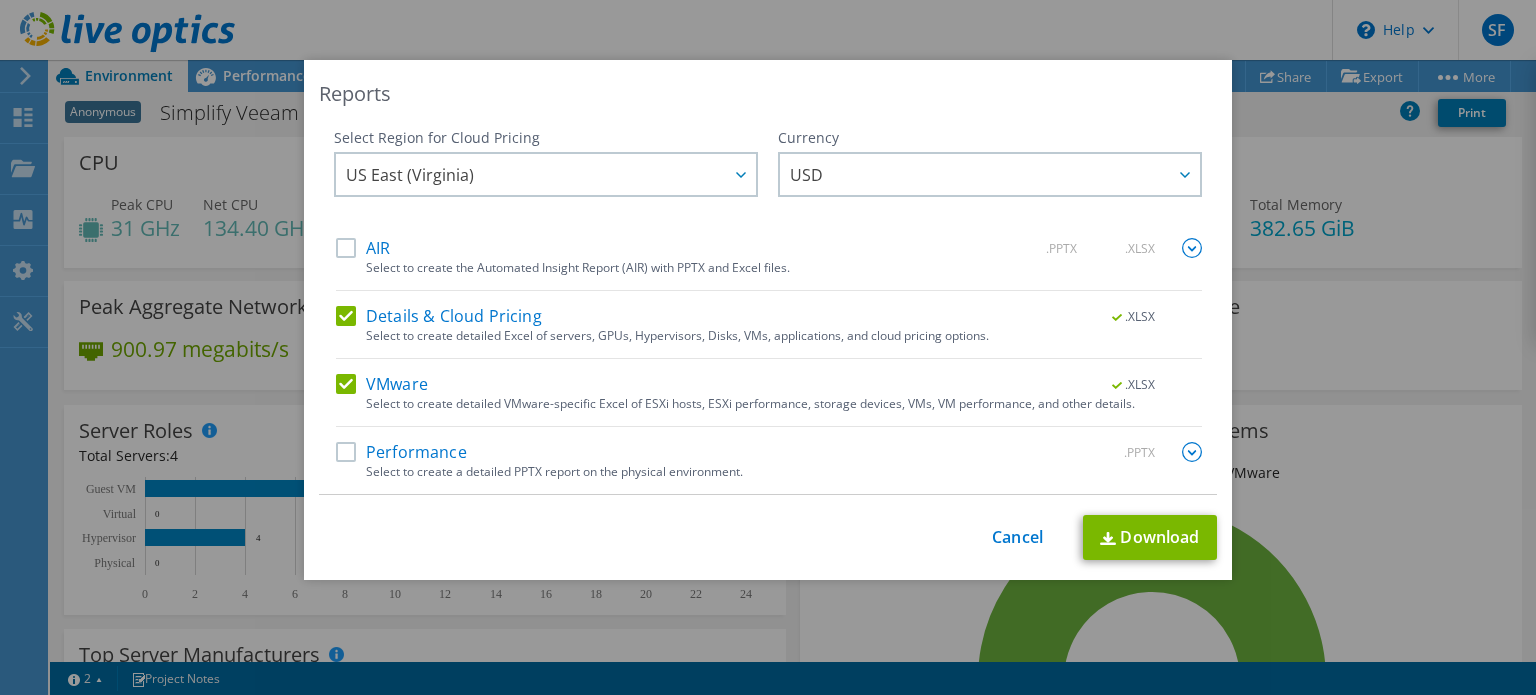 click on "Details & Cloud Pricing" at bounding box center (439, 316) 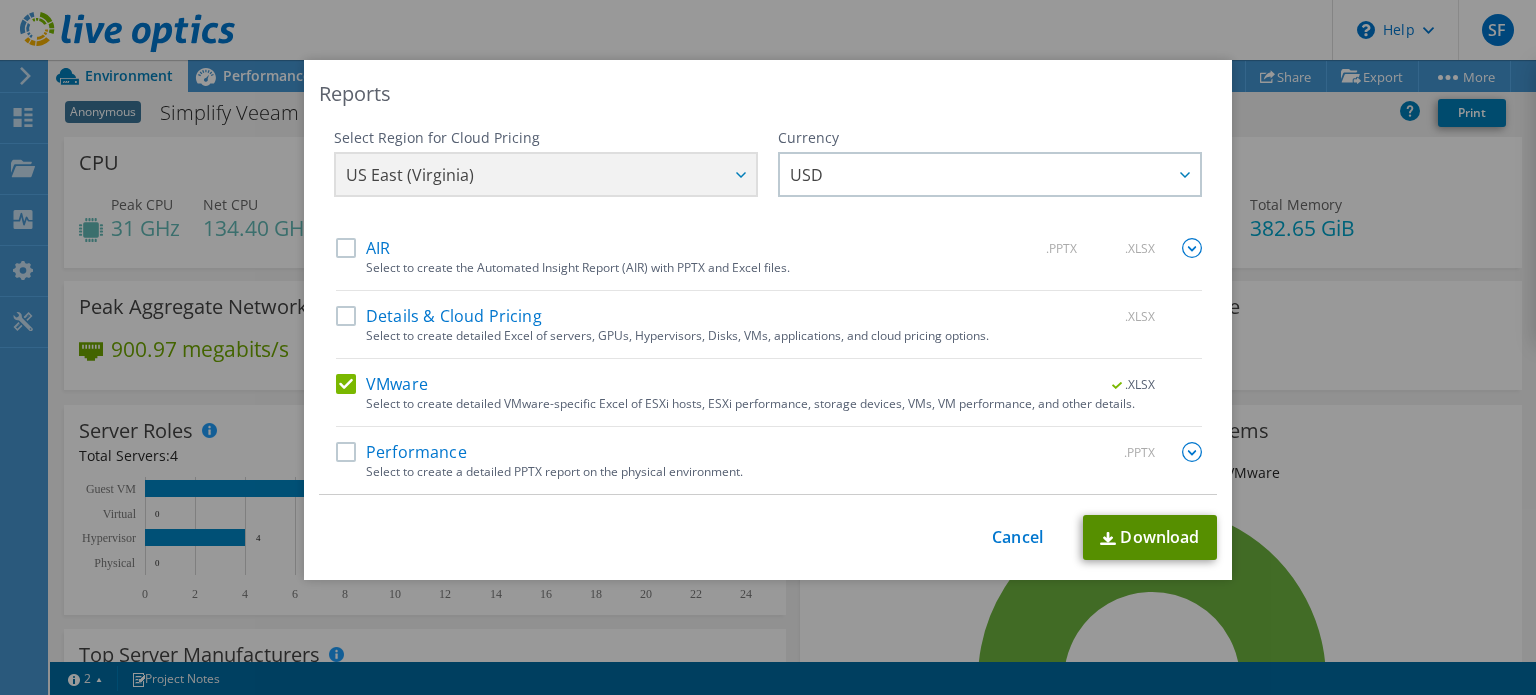 click on "Download" at bounding box center (1150, 537) 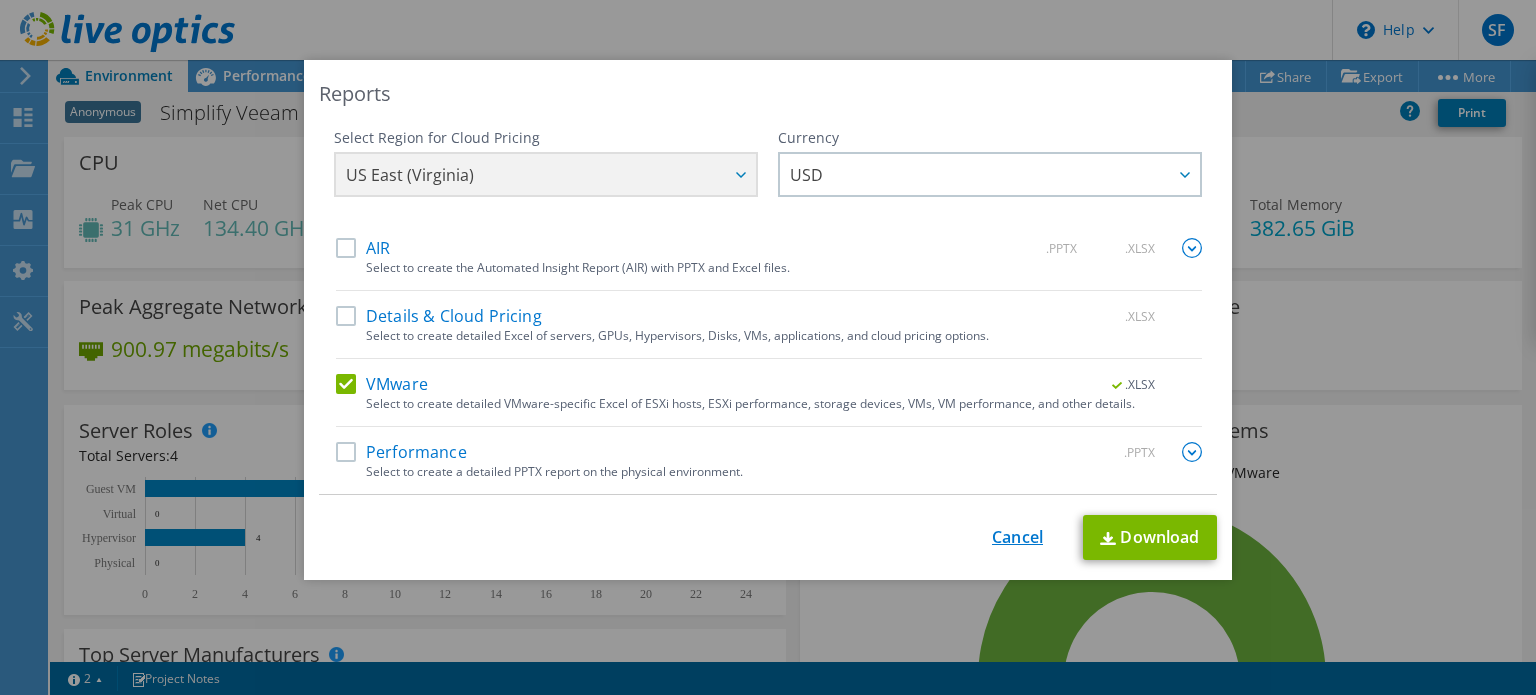 click on "Cancel" at bounding box center [1017, 537] 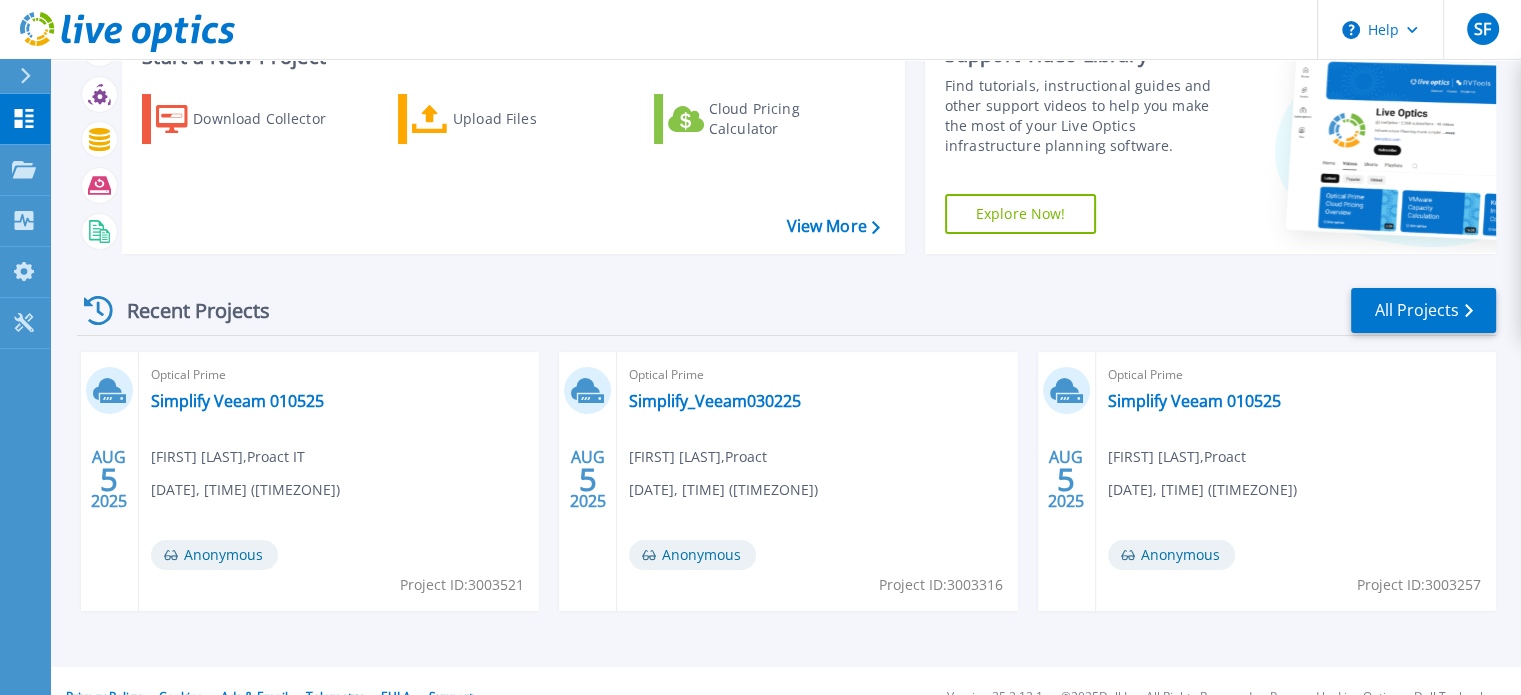 scroll, scrollTop: 83, scrollLeft: 0, axis: vertical 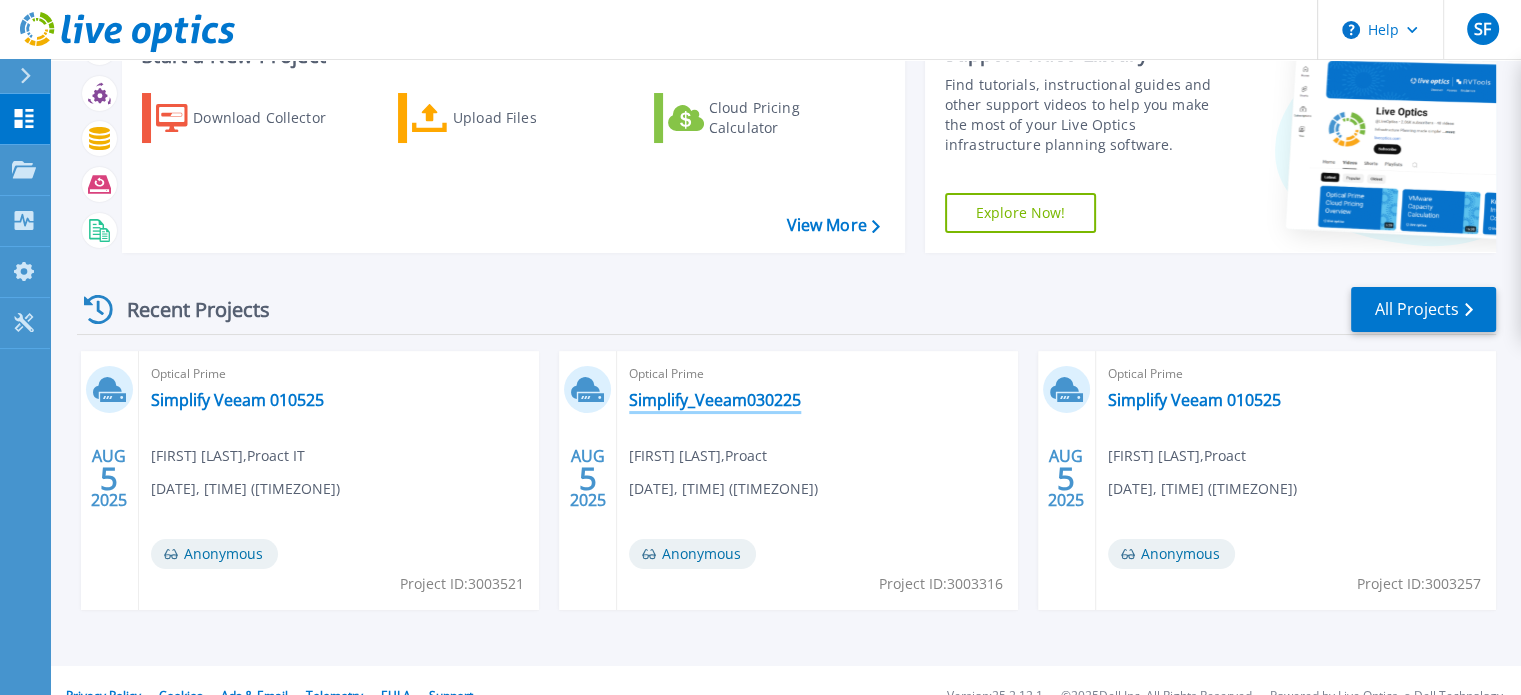 click on "Simplify_Veeam030225" at bounding box center [715, 400] 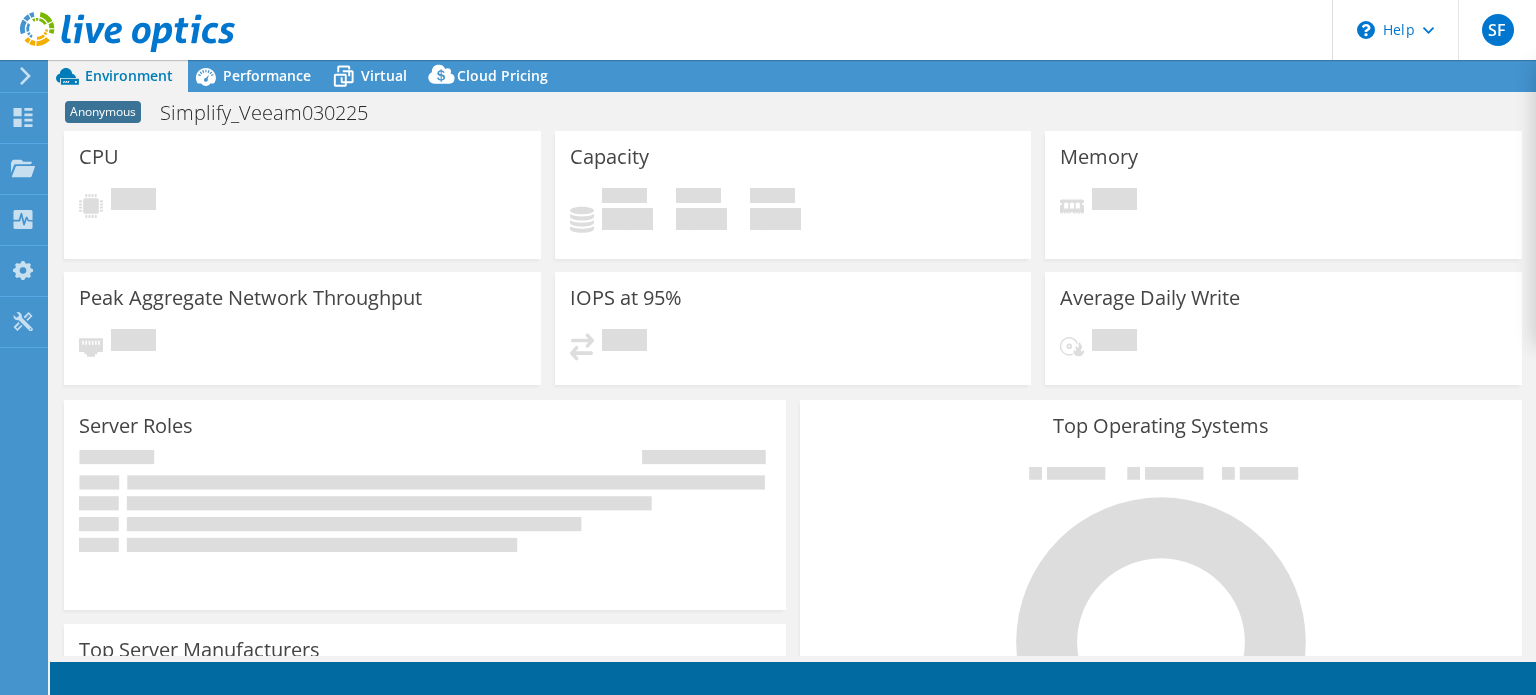 scroll, scrollTop: 0, scrollLeft: 0, axis: both 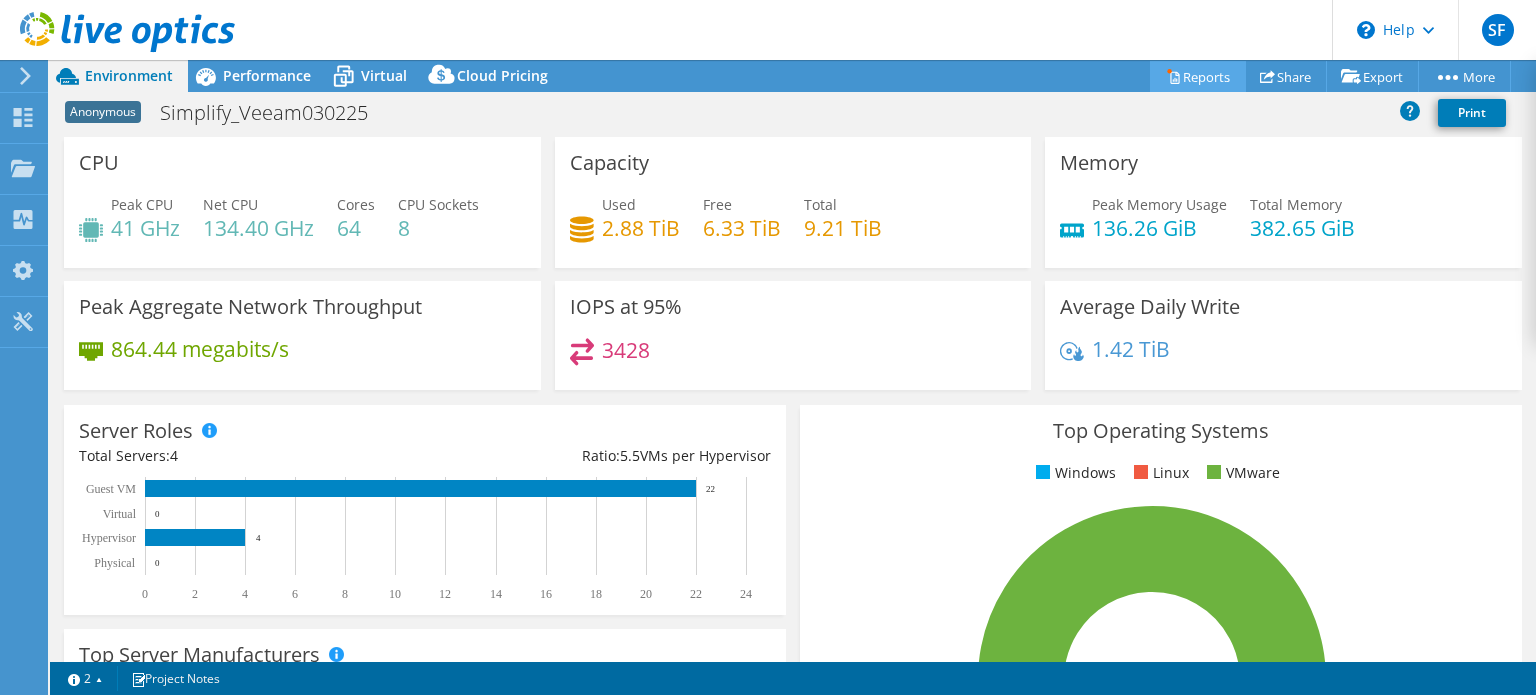 click on "Reports" at bounding box center (1198, 76) 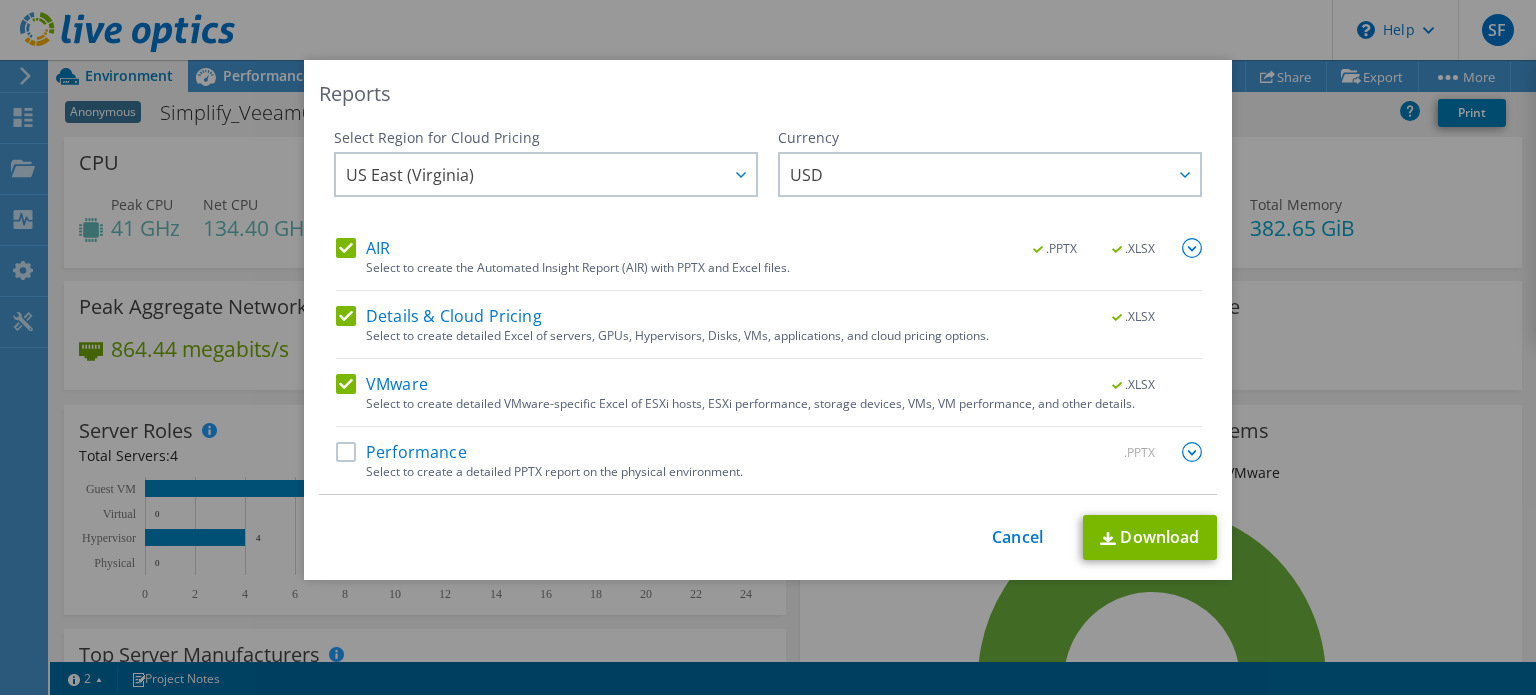click on "Select Region for Cloud Pricing
Asia Pacific (Hong Kong)
Asia Pacific (Mumbai)
Asia Pacific (Seoul)
Asia Pacific (Singapore)
Asia Pacific (Tokyo)
Australia
Canada
Europe (Frankfurt)
Europe (London)
South America (Sao Paulo)
US East (Virginia)
US West (California)
US East (Virginia) 				 					 						 					 				 Asia Pacific (Hong Kong) Asia Pacific (Mumbai) Australia" at bounding box center (768, 311) 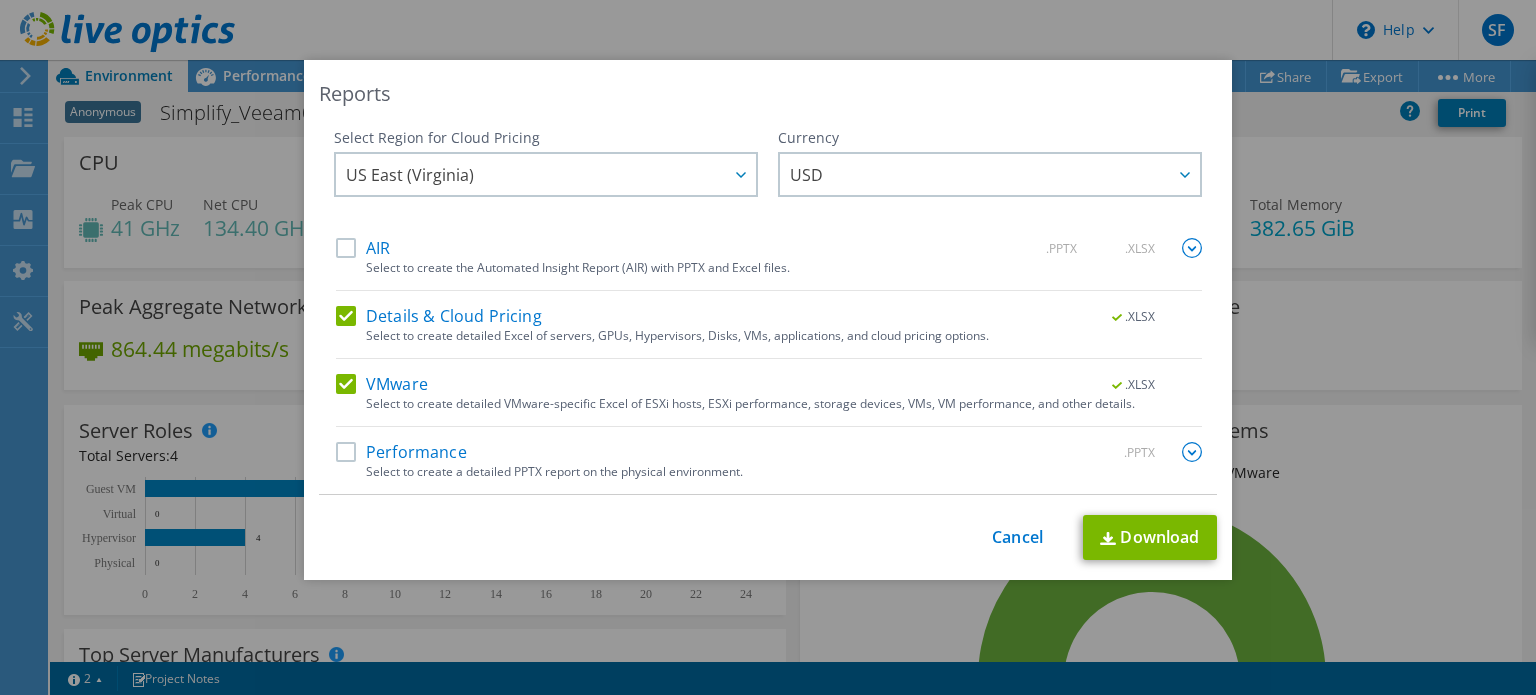click on "Details & Cloud Pricing" at bounding box center [439, 316] 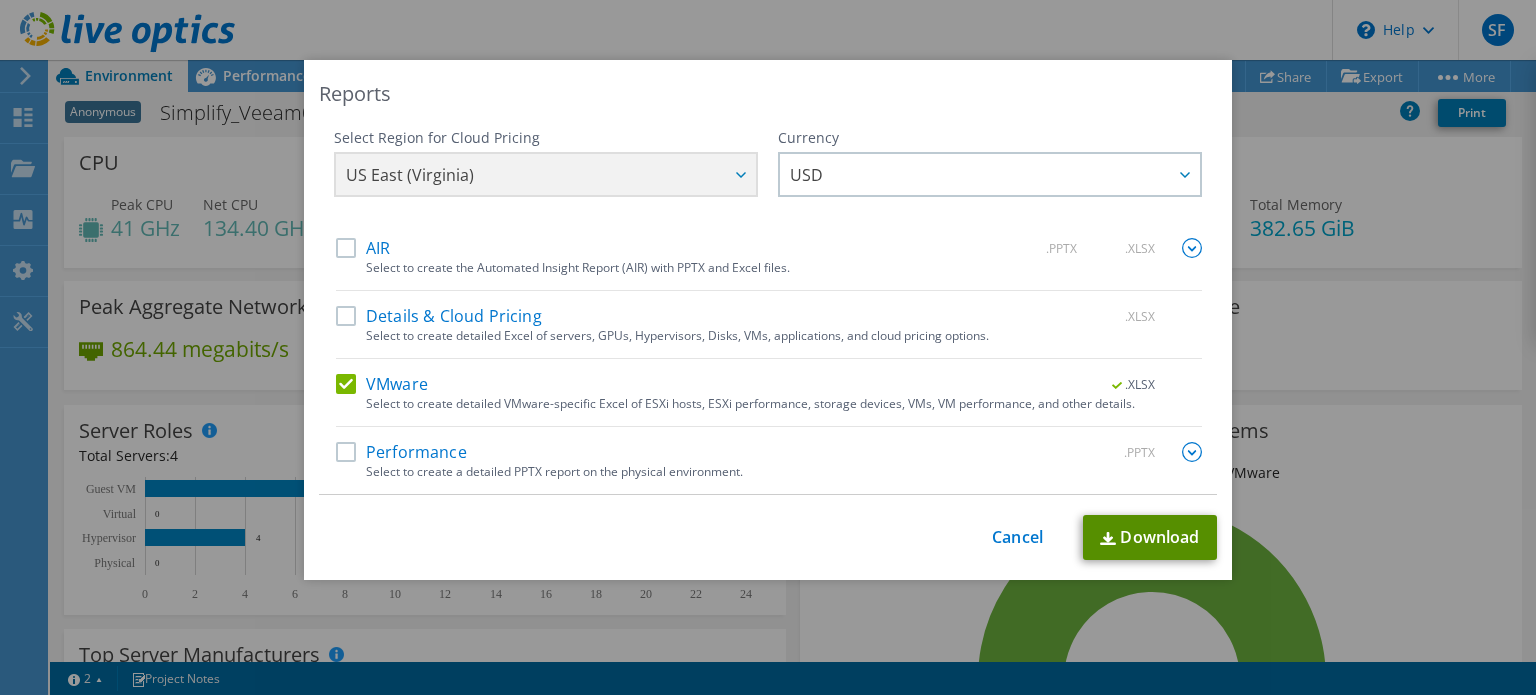 click on "Download" at bounding box center (1150, 537) 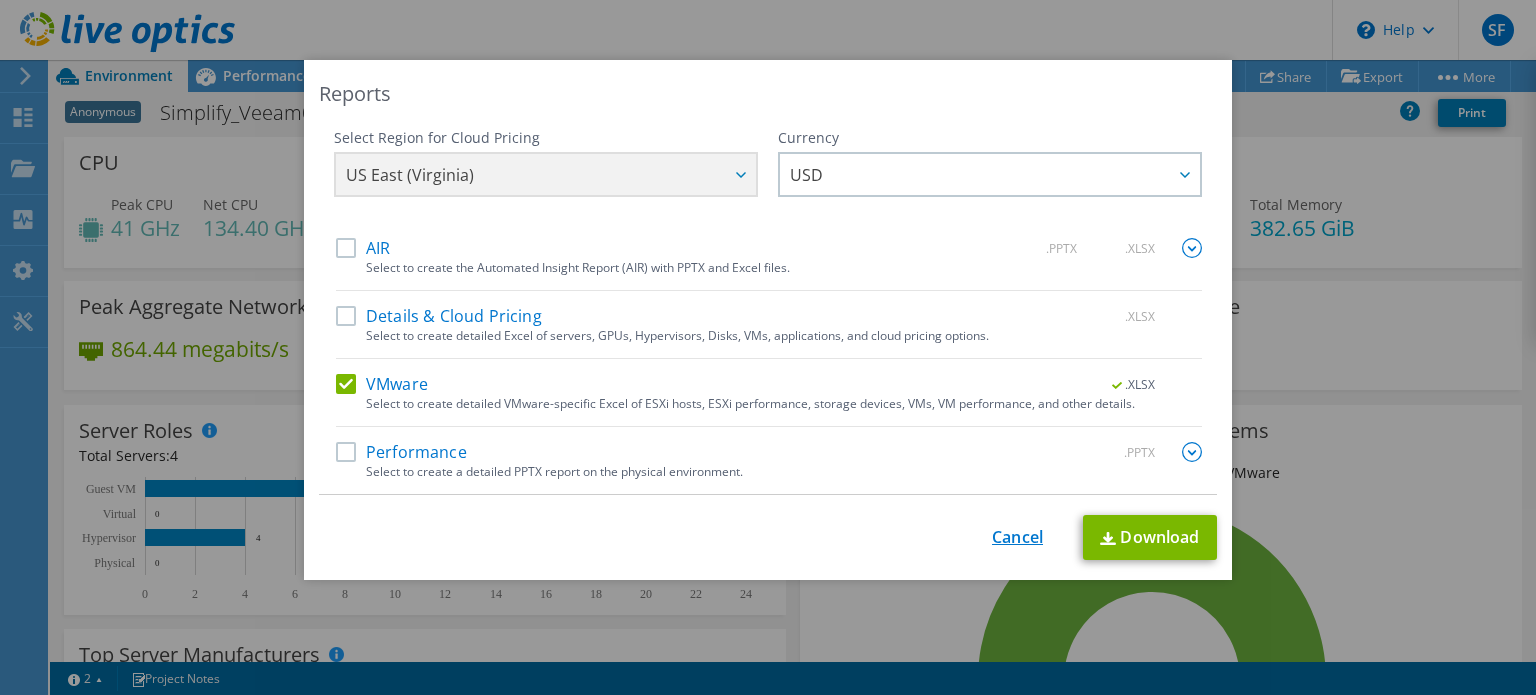 click on "Cancel" at bounding box center (1017, 537) 